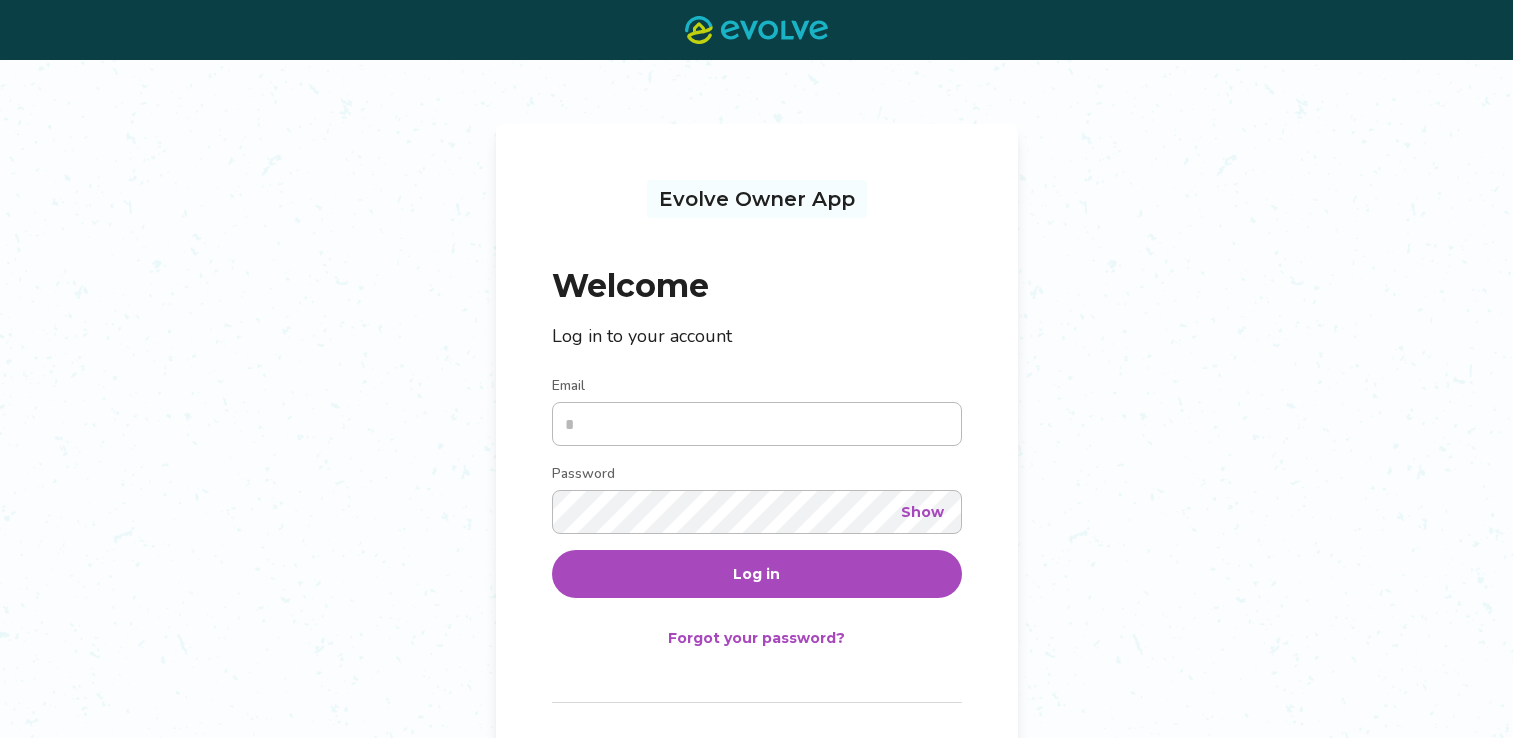 scroll, scrollTop: 0, scrollLeft: 0, axis: both 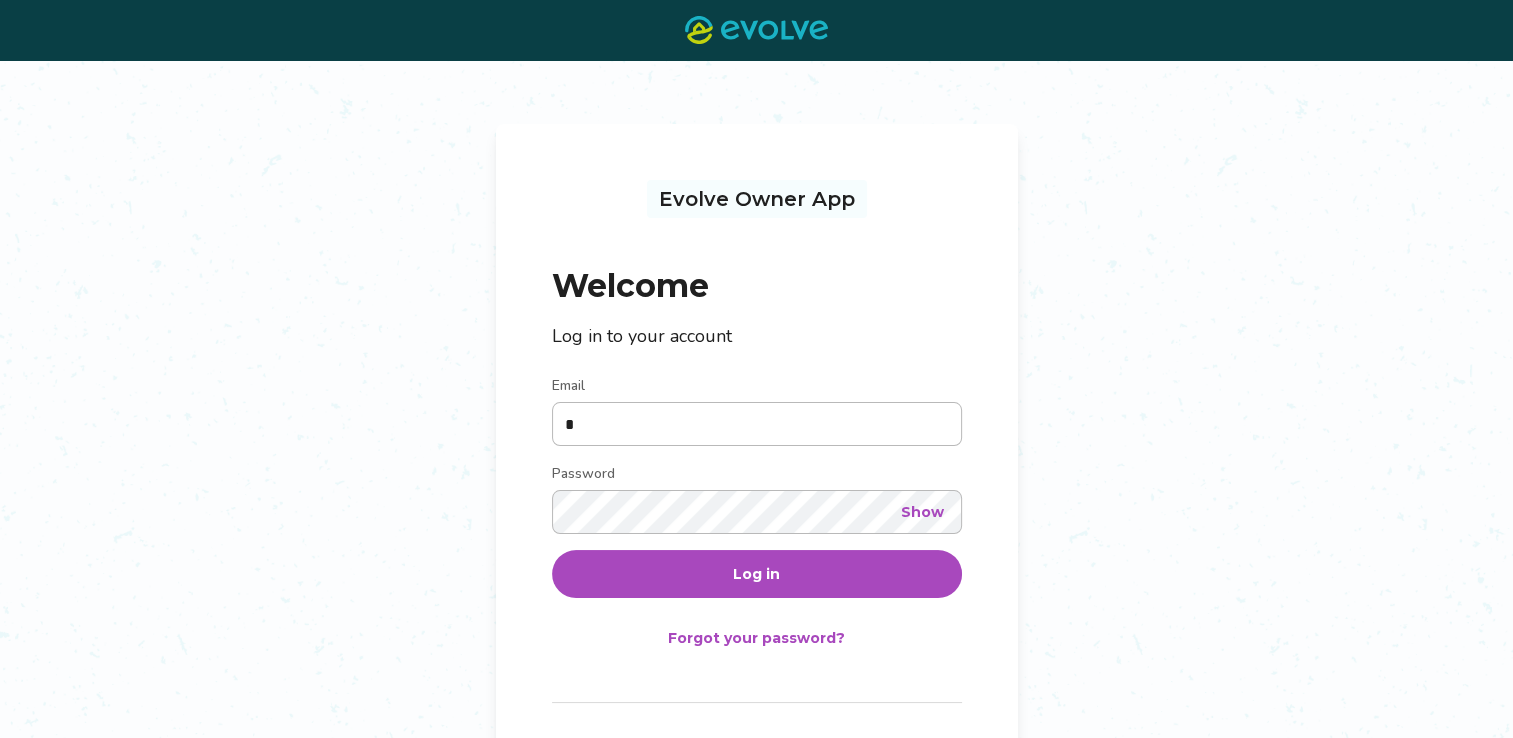 type on "**********" 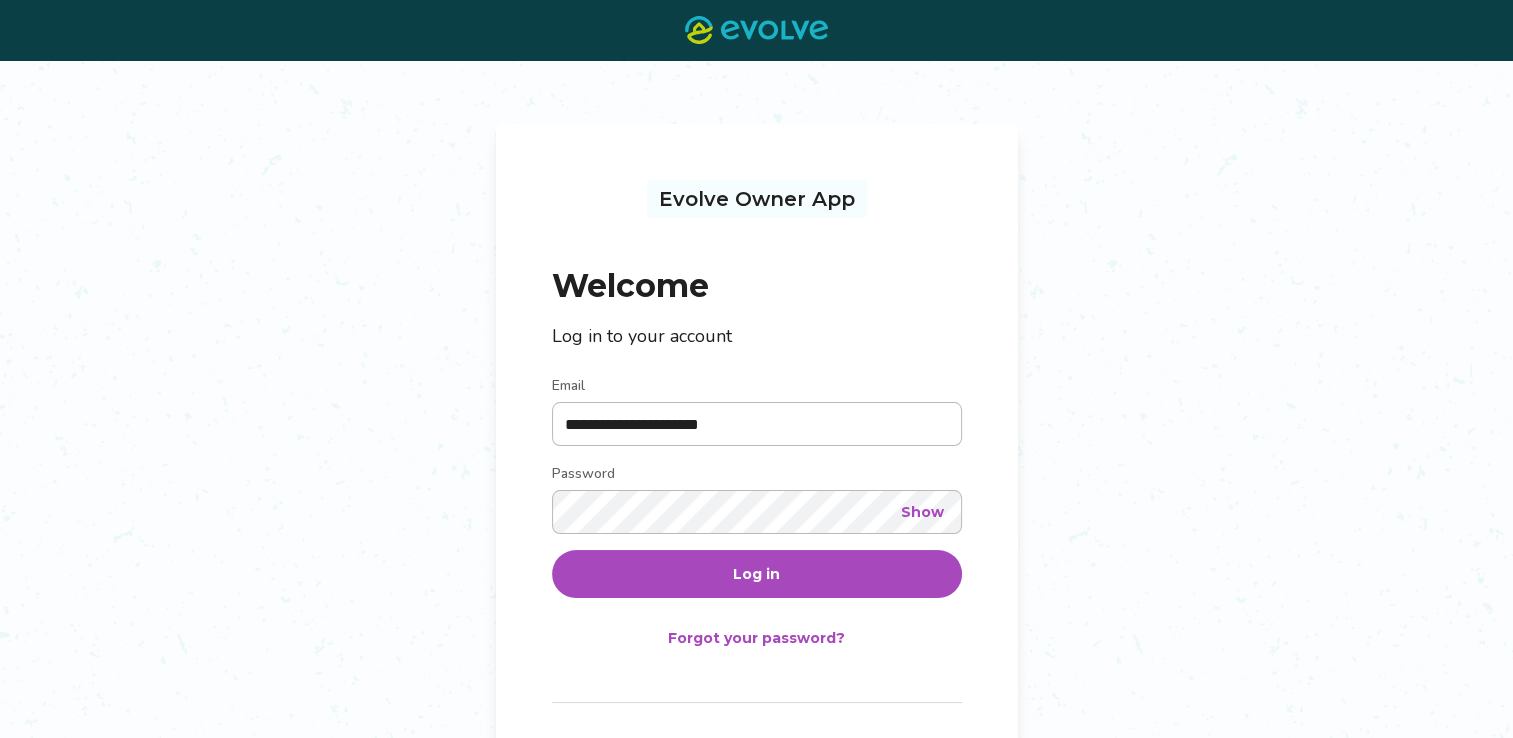 click on "Log in" at bounding box center (757, 574) 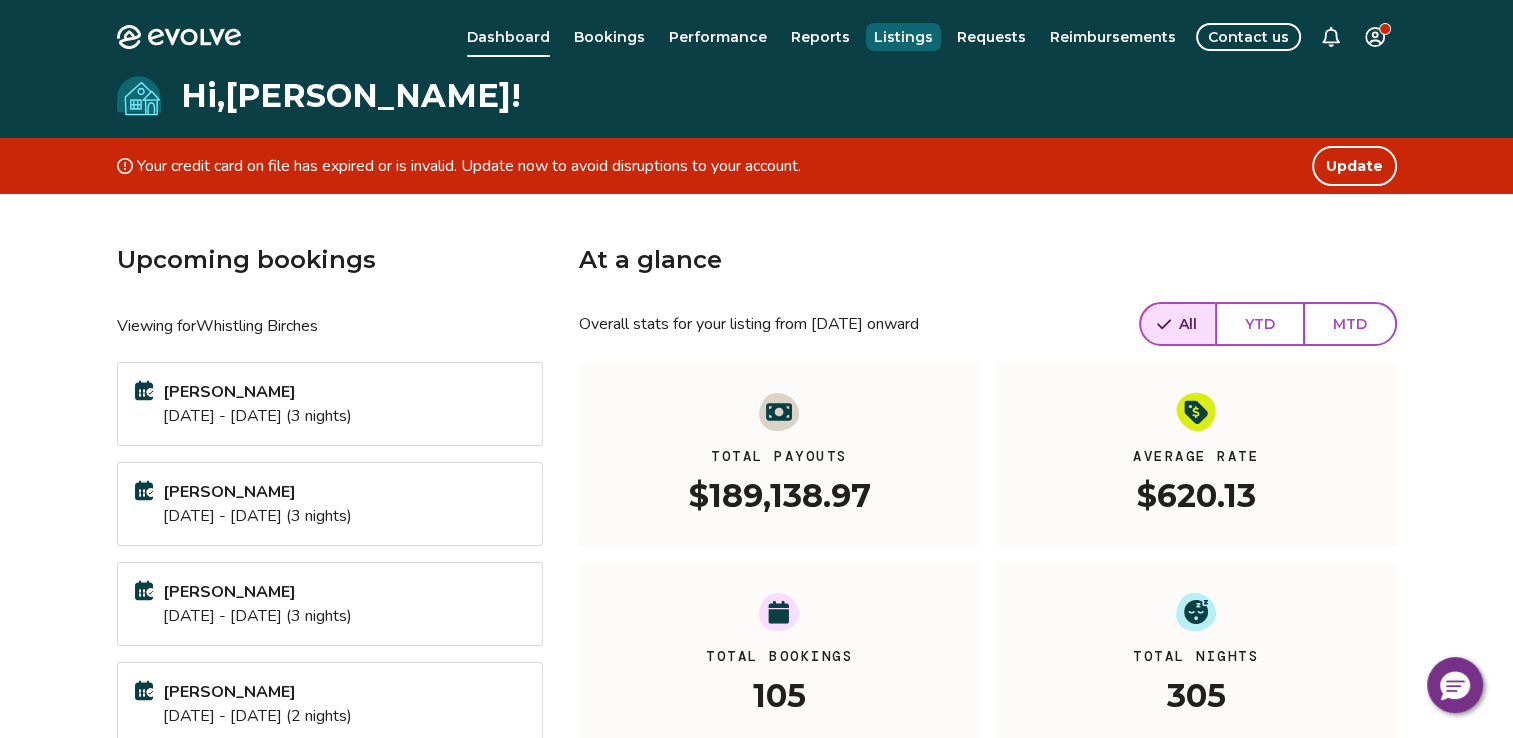 click on "Listings" at bounding box center (903, 37) 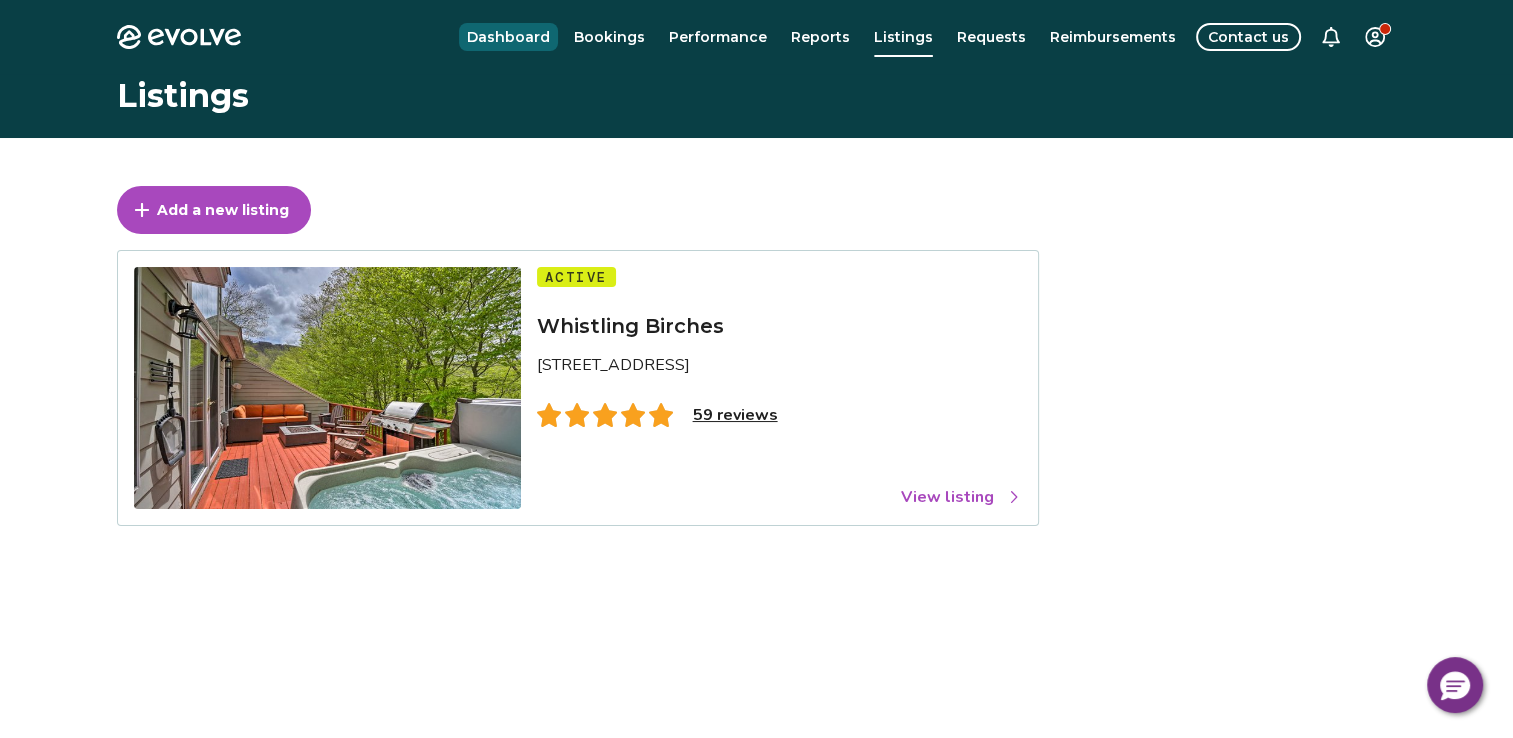 click on "Dashboard" at bounding box center (508, 37) 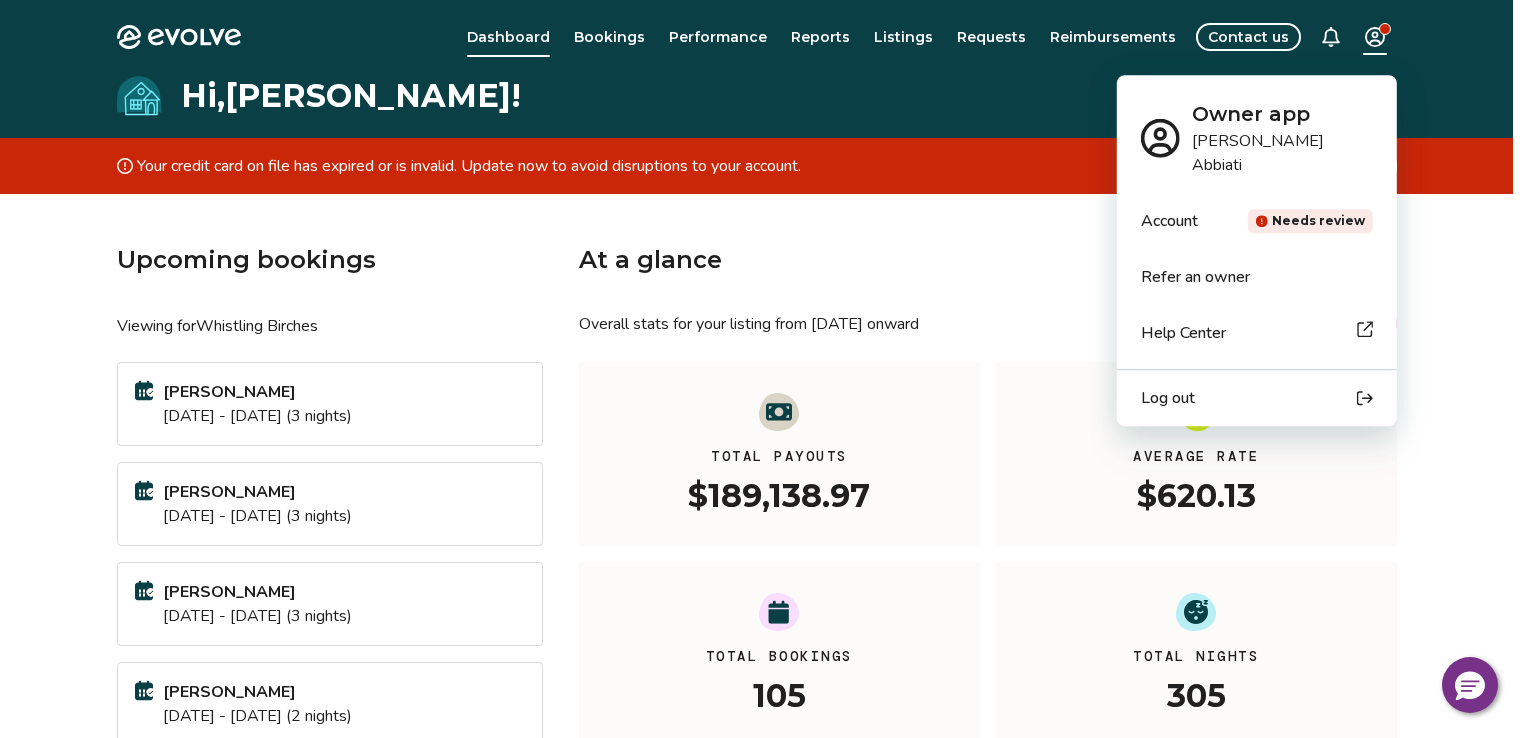 click on "Evolve Dashboard Bookings Performance Reports Listings Requests Reimbursements Contact us Hi,  [PERSON_NAME] ! Your credit card on file has expired or is invalid. Update now to avoid disruptions to your account. Update Upcoming bookings Viewing for  Whistling Birches [PERSON_NAME] [DATE] - [DATE] (3 nights) [PERSON_NAME] [DATE] - [DATE] (3 nights) [PERSON_NAME] [DATE] - [DATE] (3 nights) [PERSON_NAME] [DATE] - [DATE] (2 nights) View calendar At a glance Overall stats for your listing from [DATE] onward All YTD MTD Total Payouts $189,138.97 Average Rate $620.13 Total Bookings 105 Total Nights 305 View performance Looking for the booking site links to your listing?  You can find these under  the  Listings  overview © 2013-Present Evolve Vacation Rental Network Privacy Policy | Terms of Service
Owner app [PERSON_NAME] Account Needs review Refer an owner Help Center Log out" at bounding box center [764, 543] 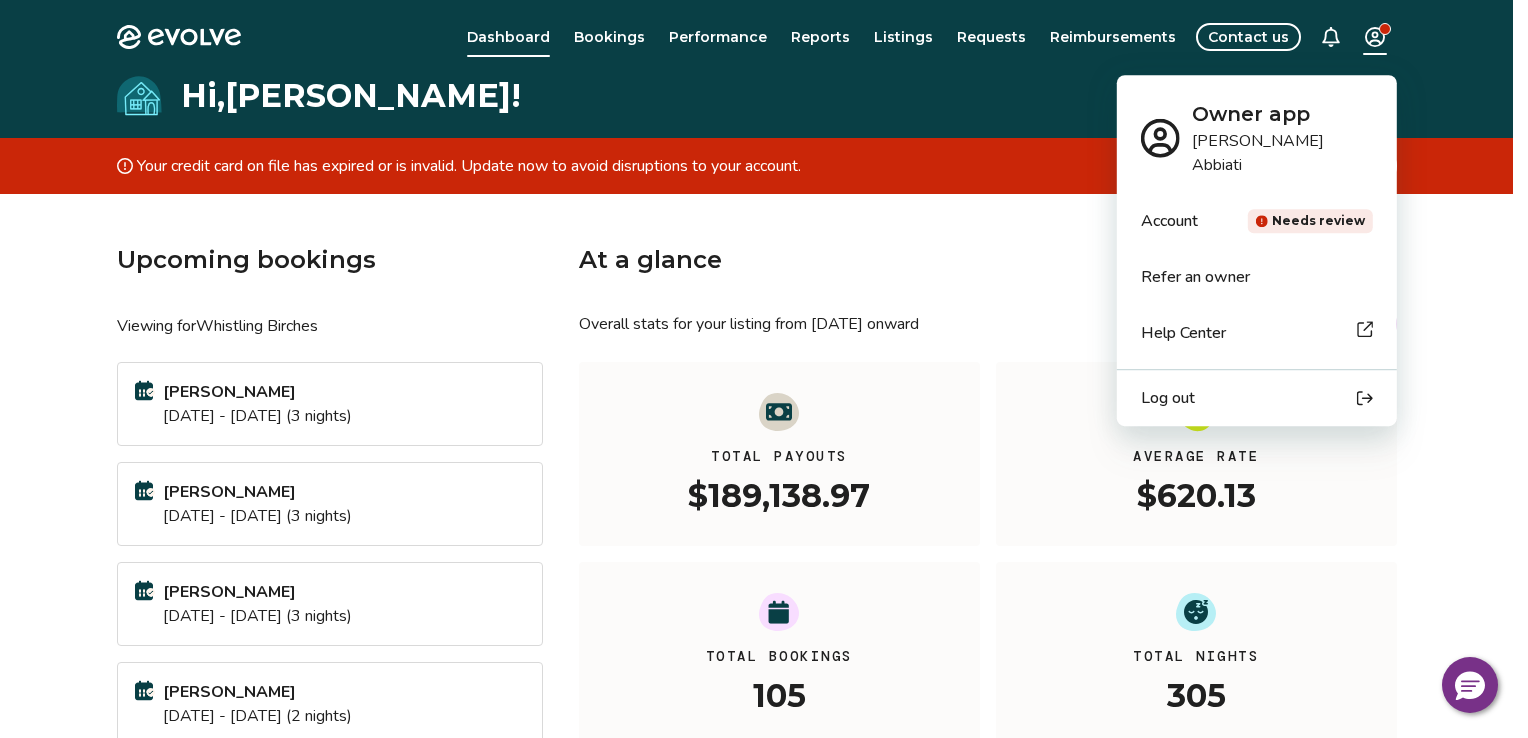 click on "Log out" at bounding box center [1168, 398] 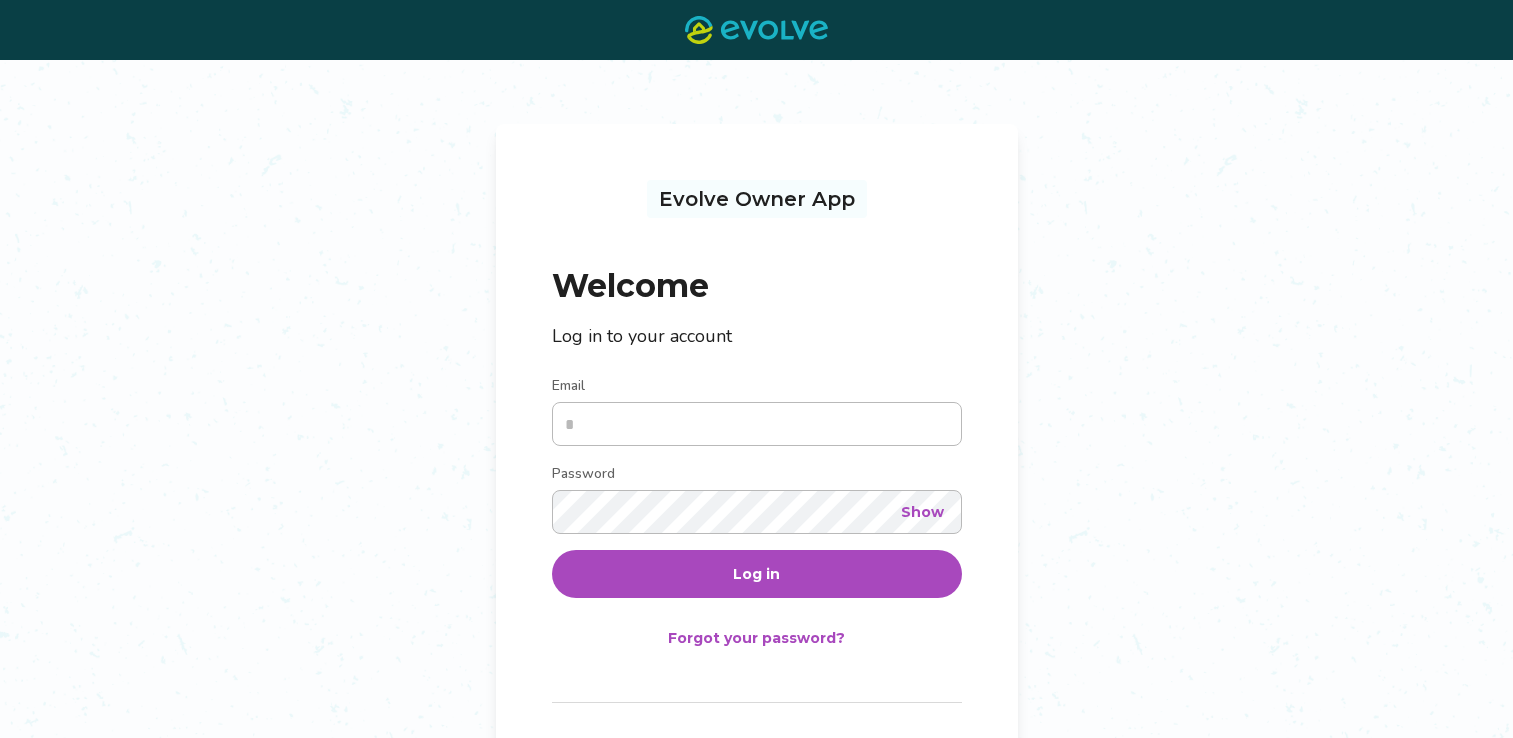 scroll, scrollTop: 0, scrollLeft: 0, axis: both 